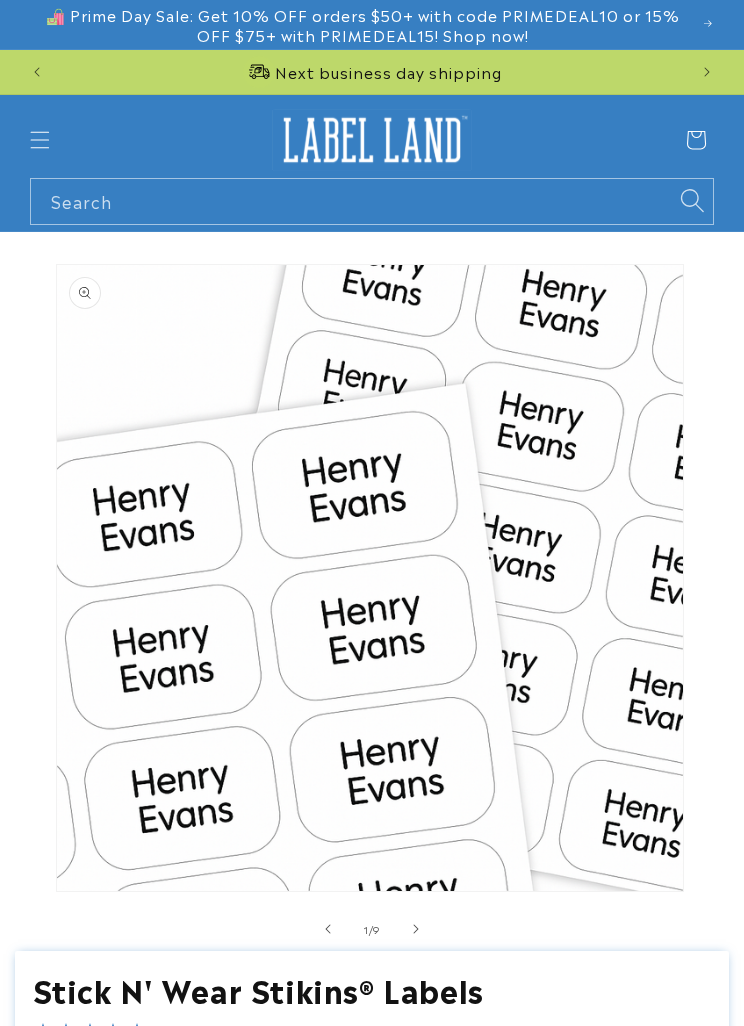 scroll, scrollTop: 0, scrollLeft: 0, axis: both 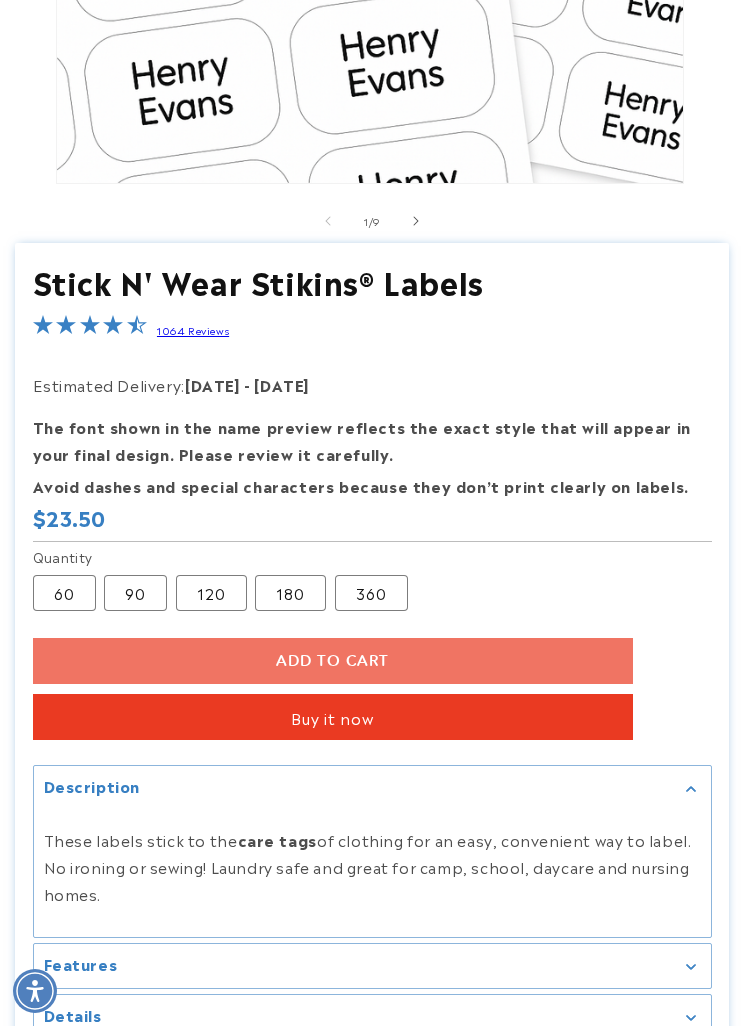 click on "90 Variant sold out or unavailable" at bounding box center (135, 593) 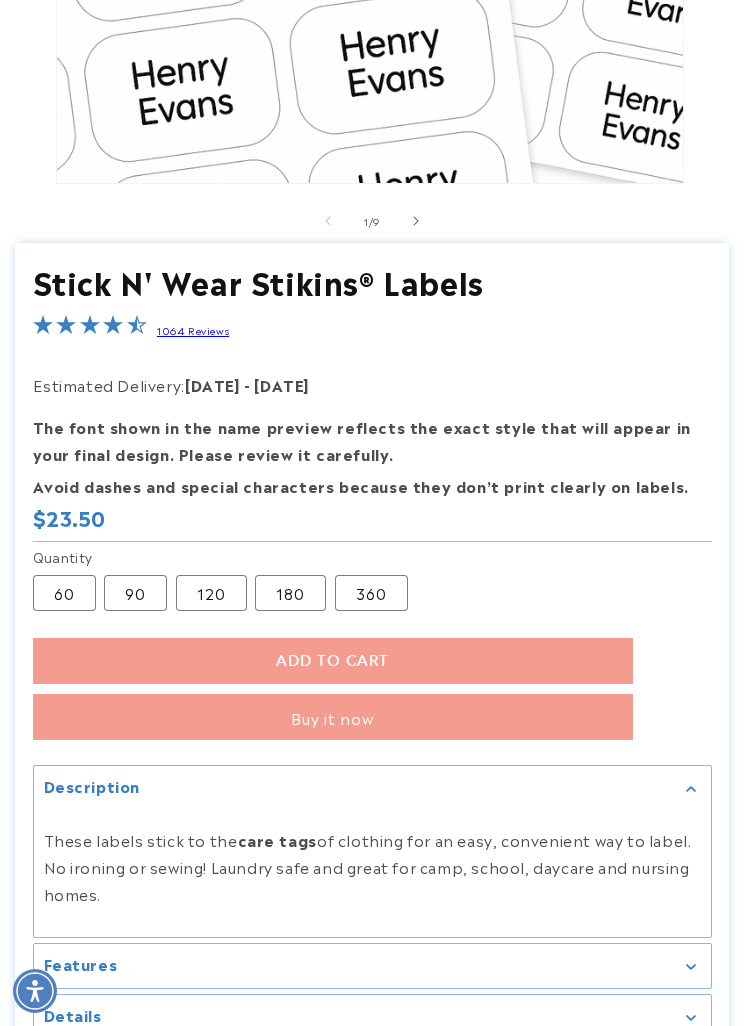 scroll, scrollTop: 0, scrollLeft: 1260, axis: horizontal 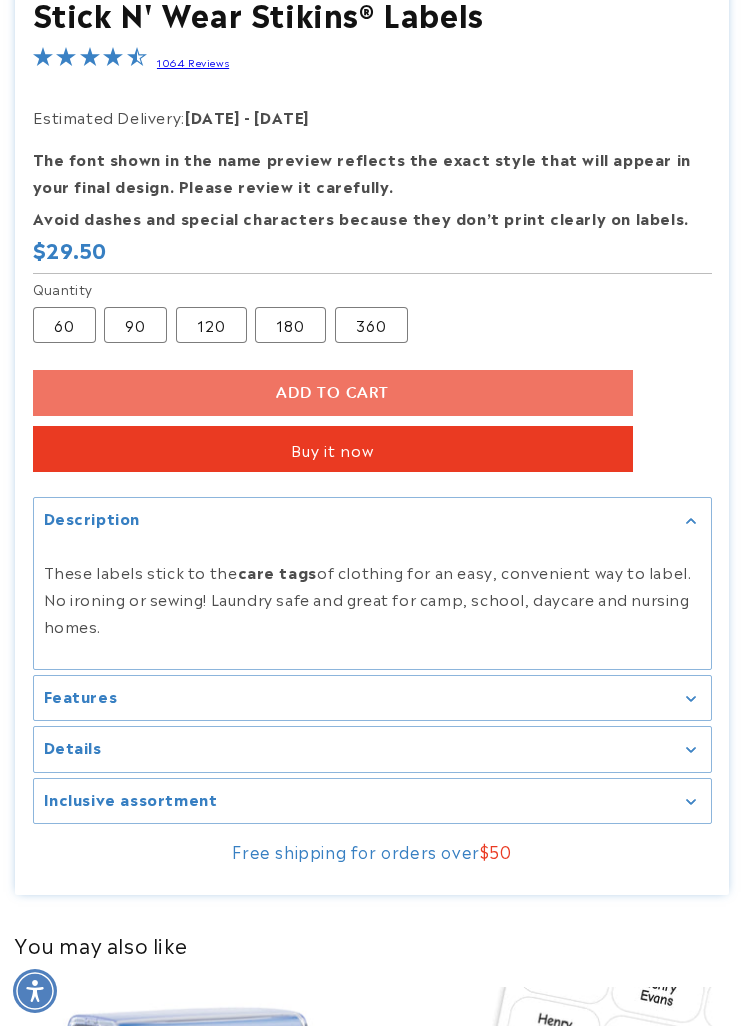 click on "Features" at bounding box center (372, 698) 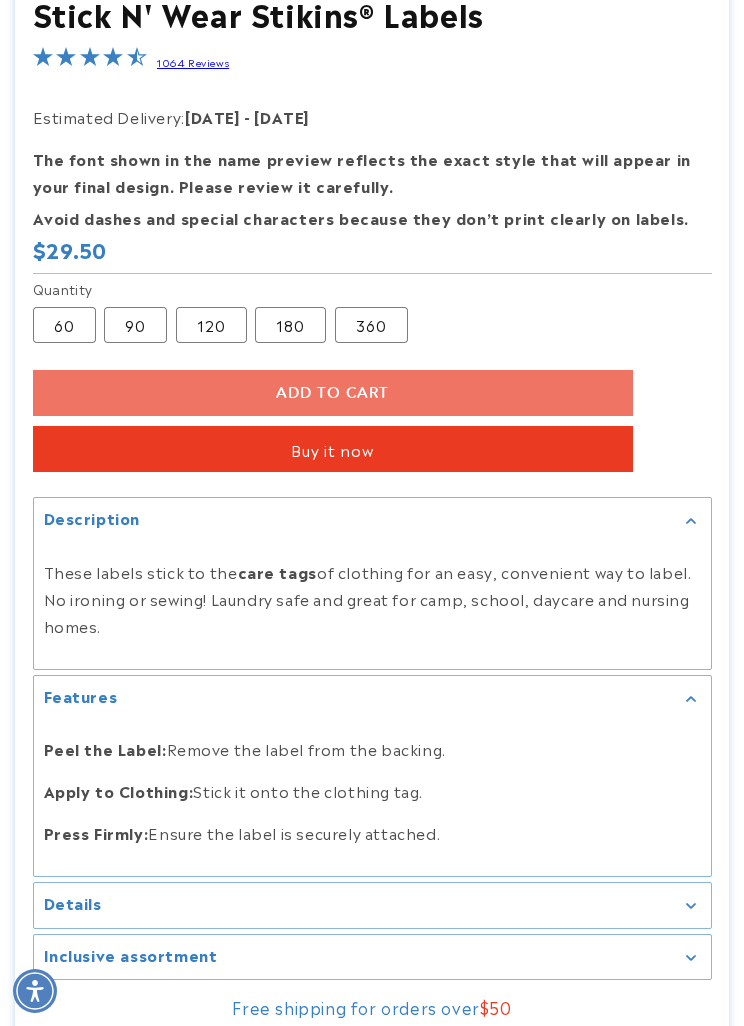 scroll, scrollTop: 0, scrollLeft: 0, axis: both 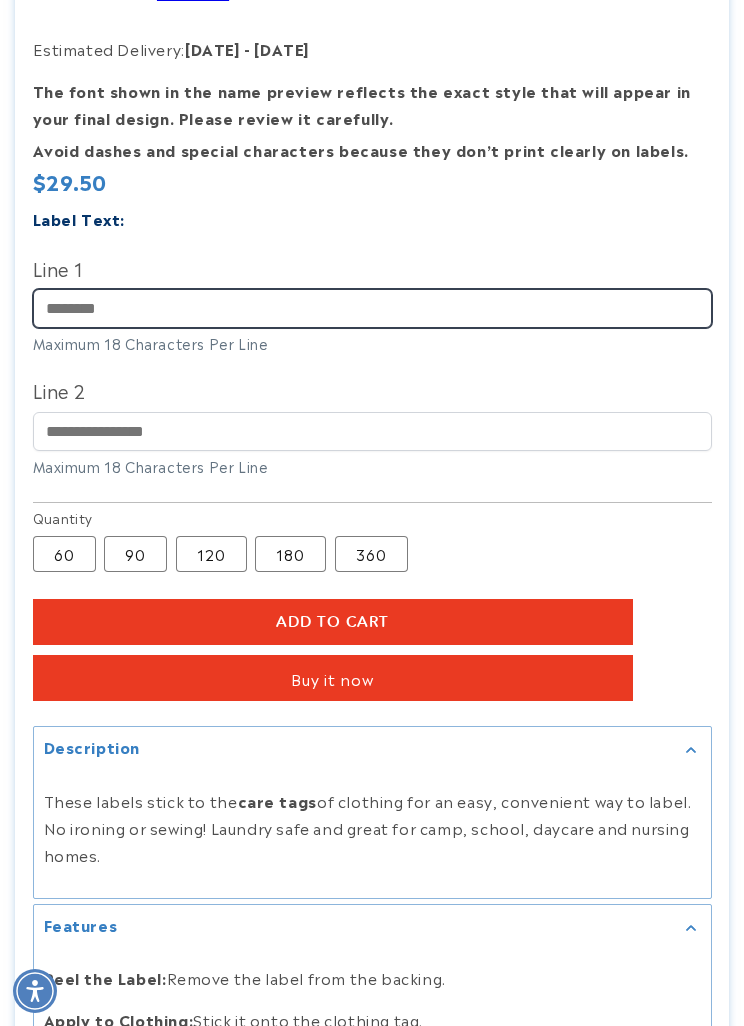 click on "Line 1" at bounding box center [372, 308] 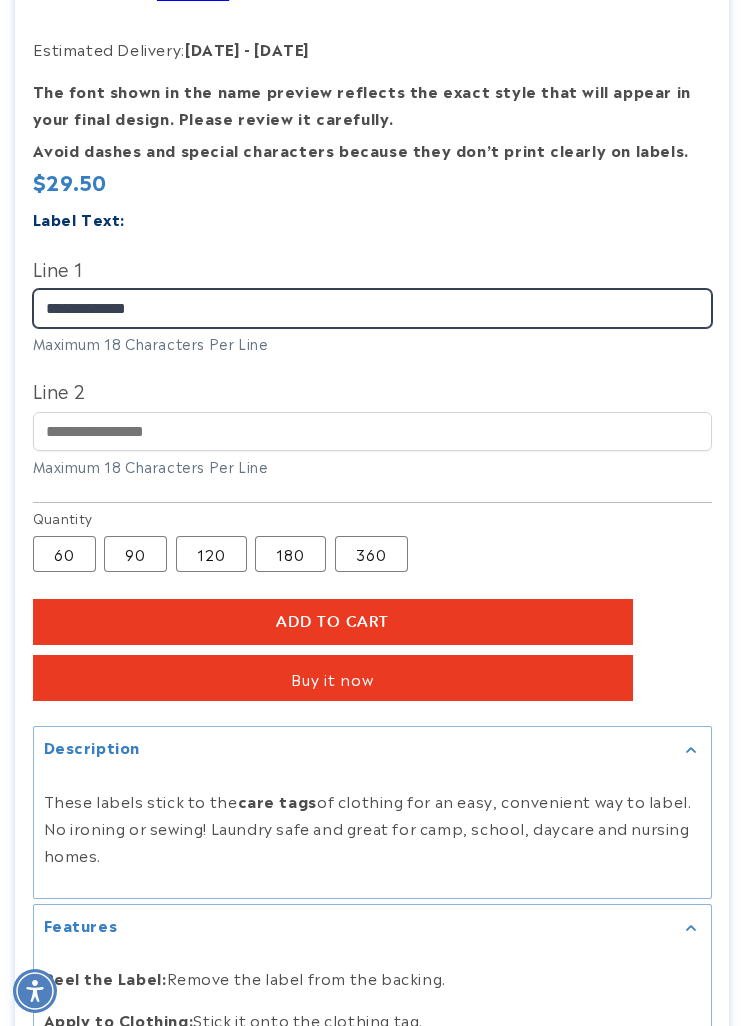 scroll, scrollTop: 0, scrollLeft: 0, axis: both 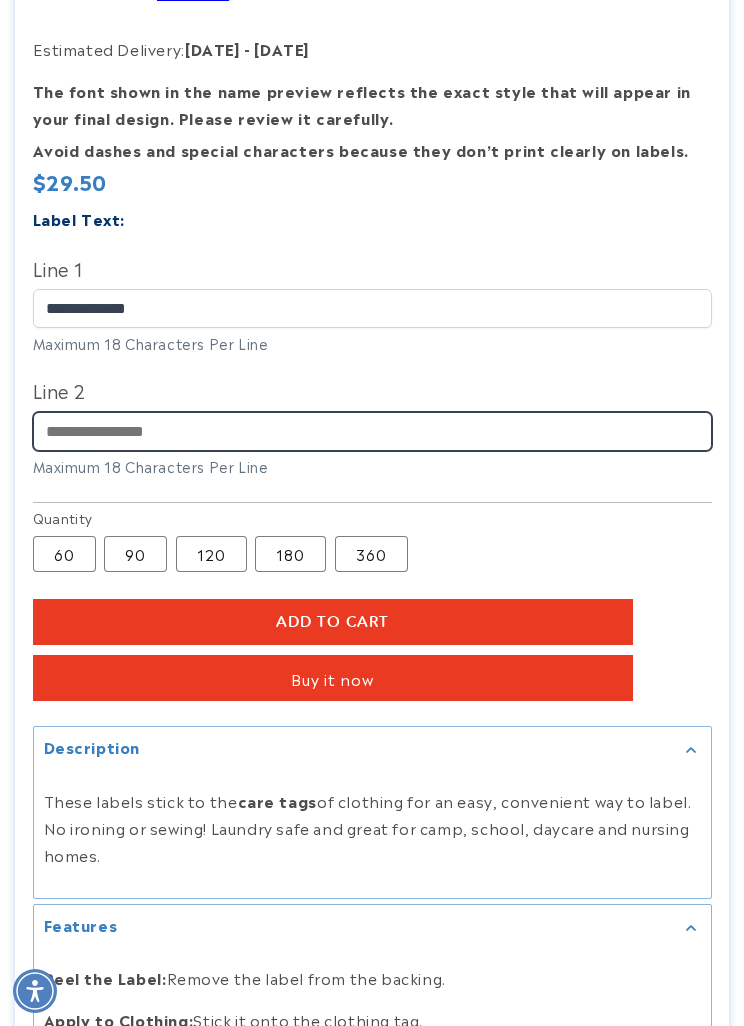 click on "Line 2" at bounding box center (372, 431) 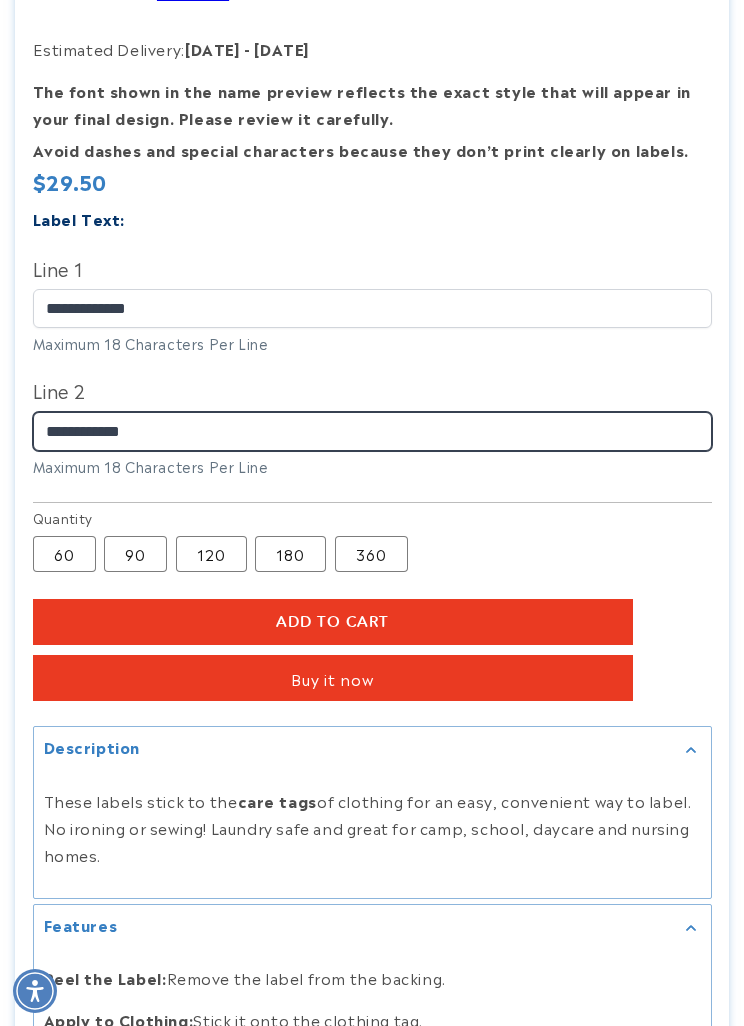 scroll, scrollTop: 0, scrollLeft: 1260, axis: horizontal 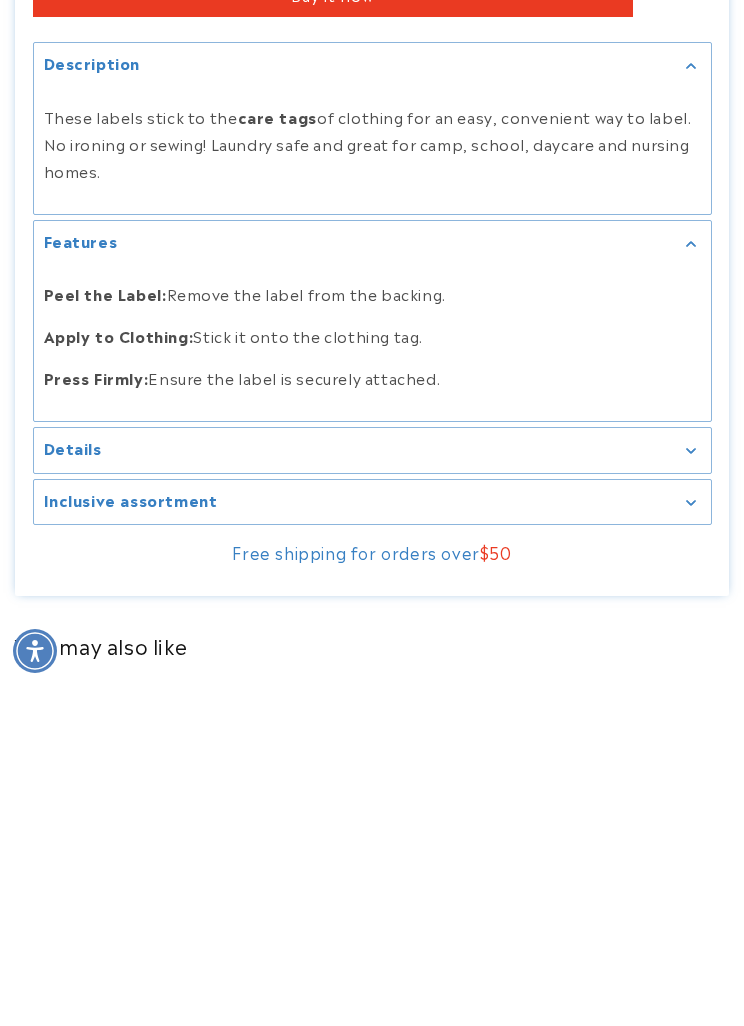 type on "**********" 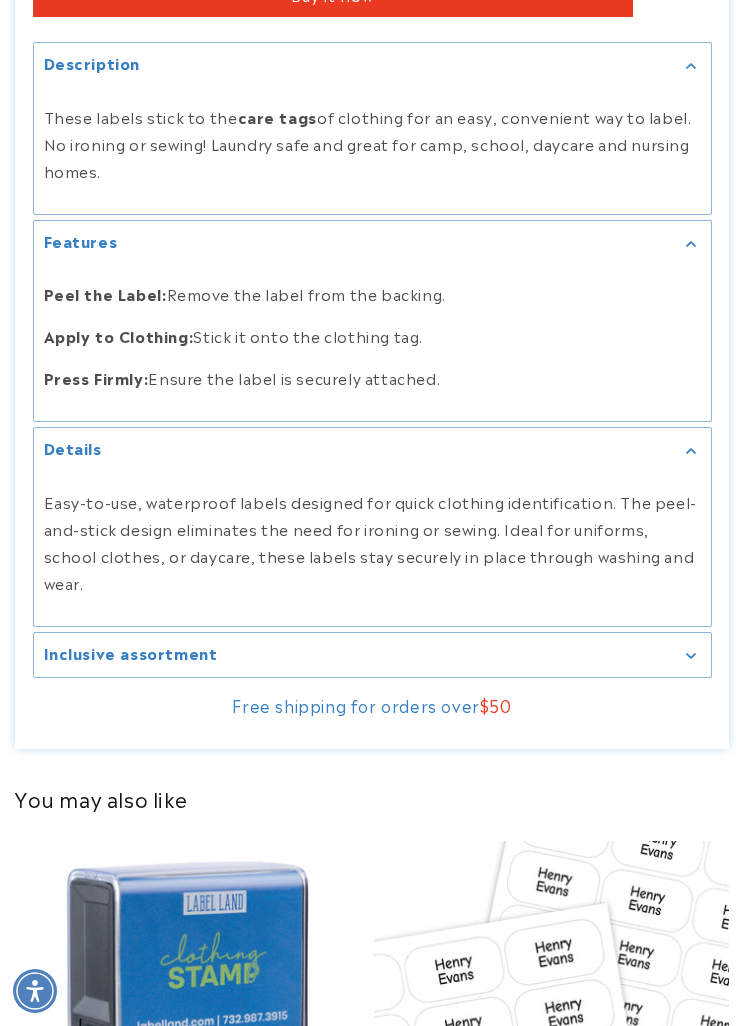 scroll, scrollTop: 0, scrollLeft: 0, axis: both 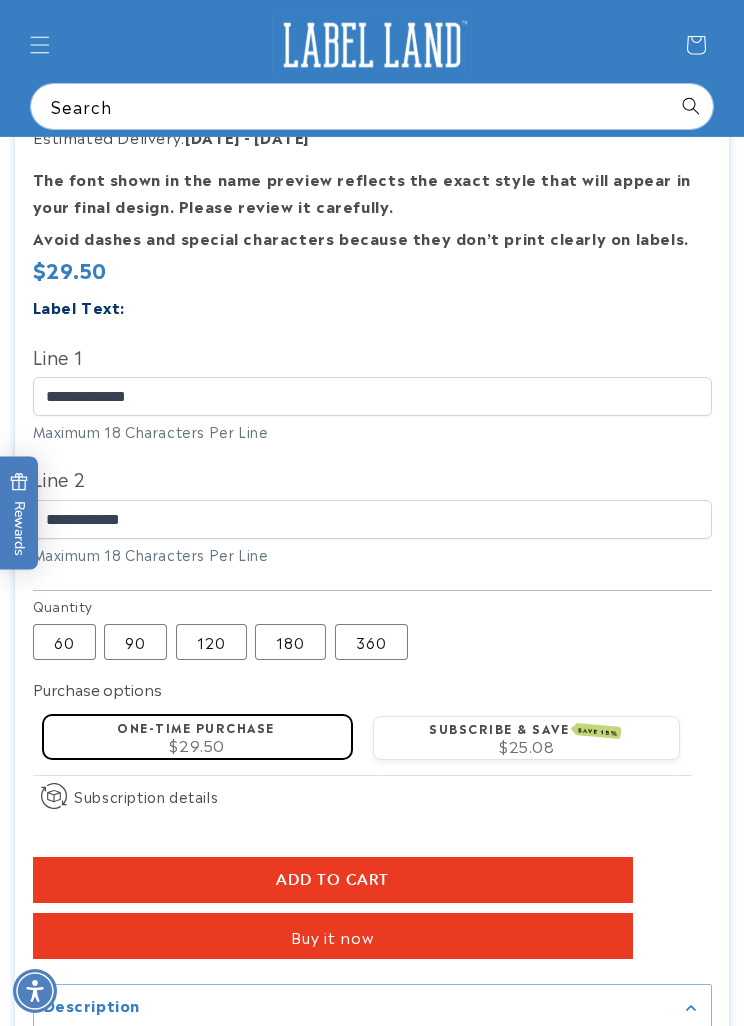 click on "Add to cart" at bounding box center (333, 880) 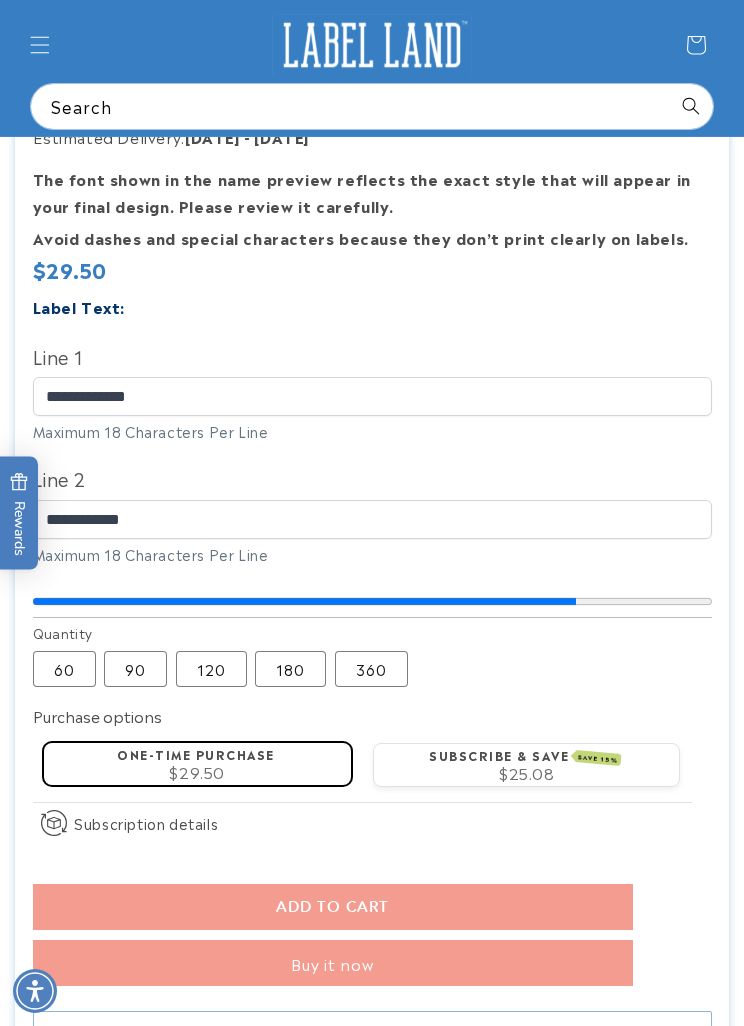 scroll, scrollTop: 0, scrollLeft: 1260, axis: horizontal 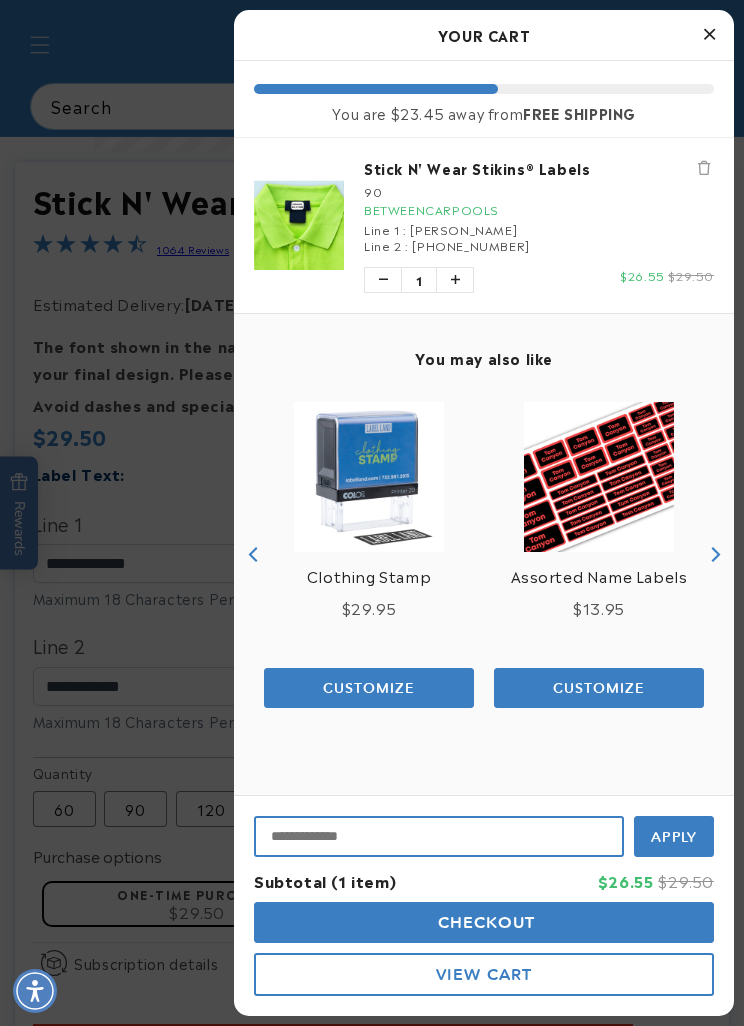 click at bounding box center (439, 836) 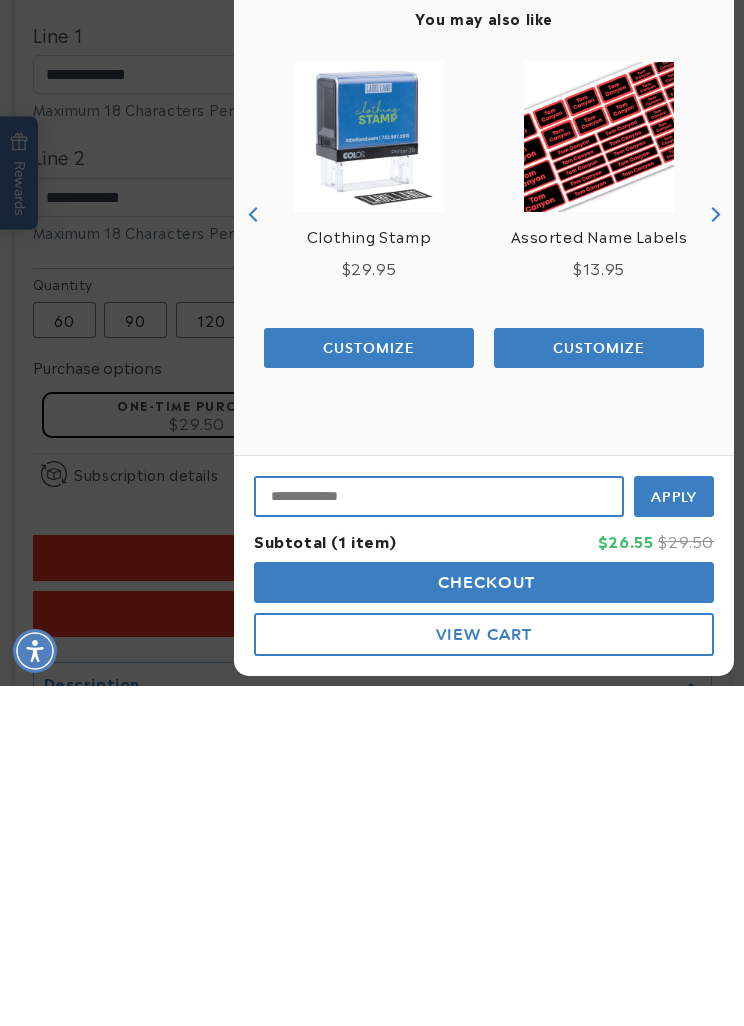 click at bounding box center (439, 836) 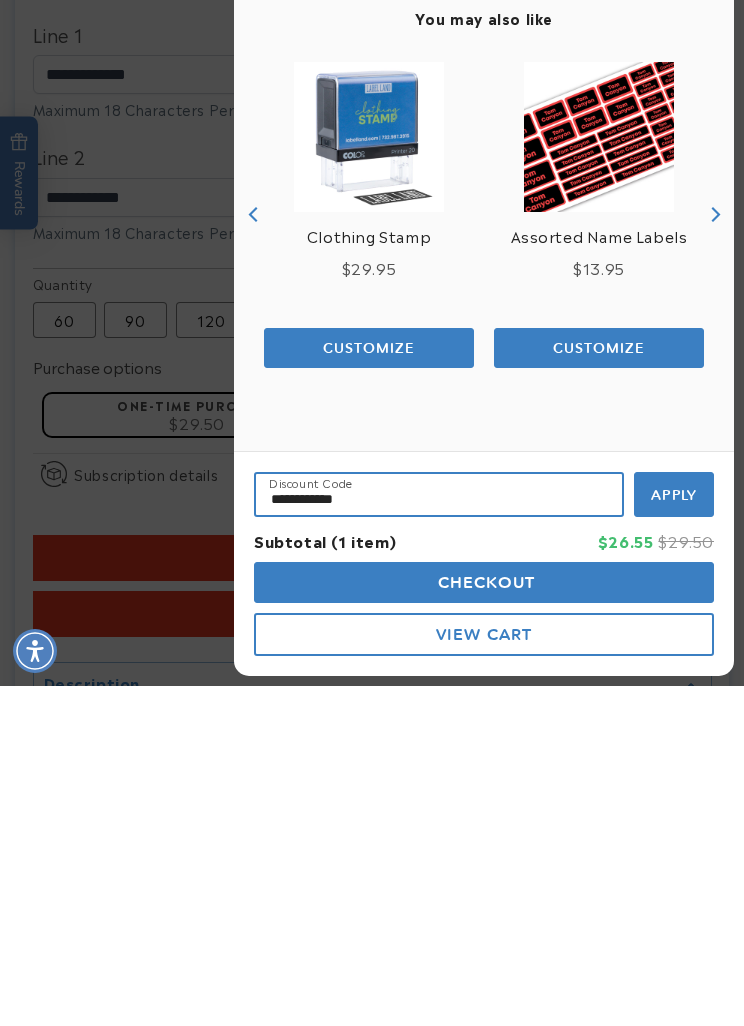 type on "**********" 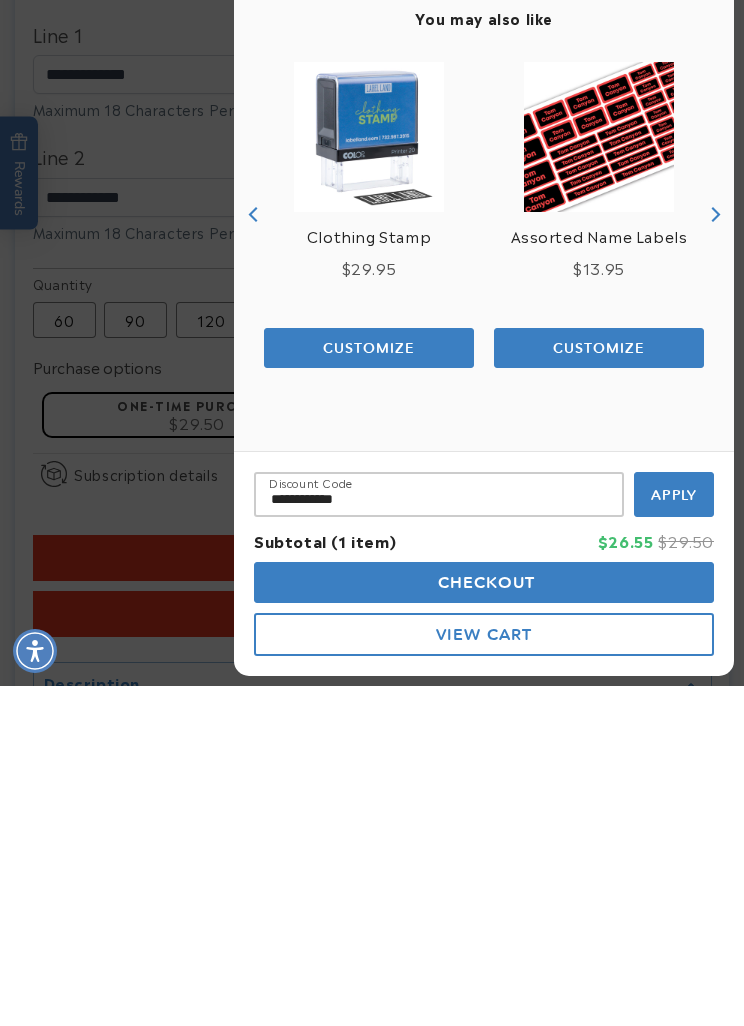 click on "Apply" at bounding box center [674, 835] 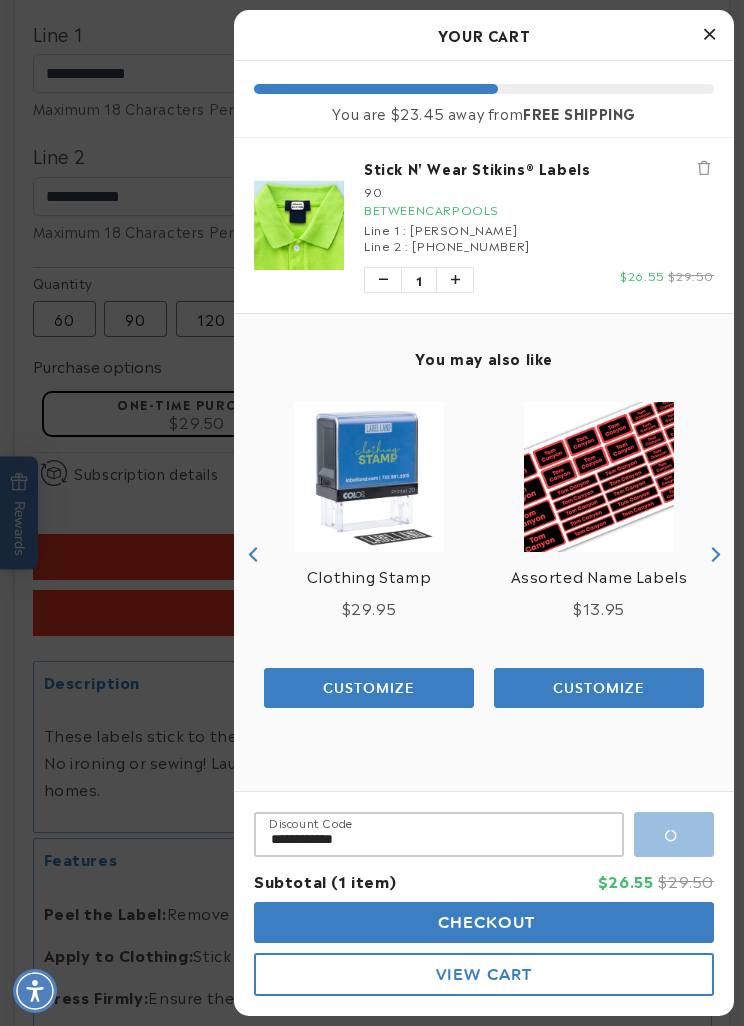 scroll, scrollTop: 0, scrollLeft: 1260, axis: horizontal 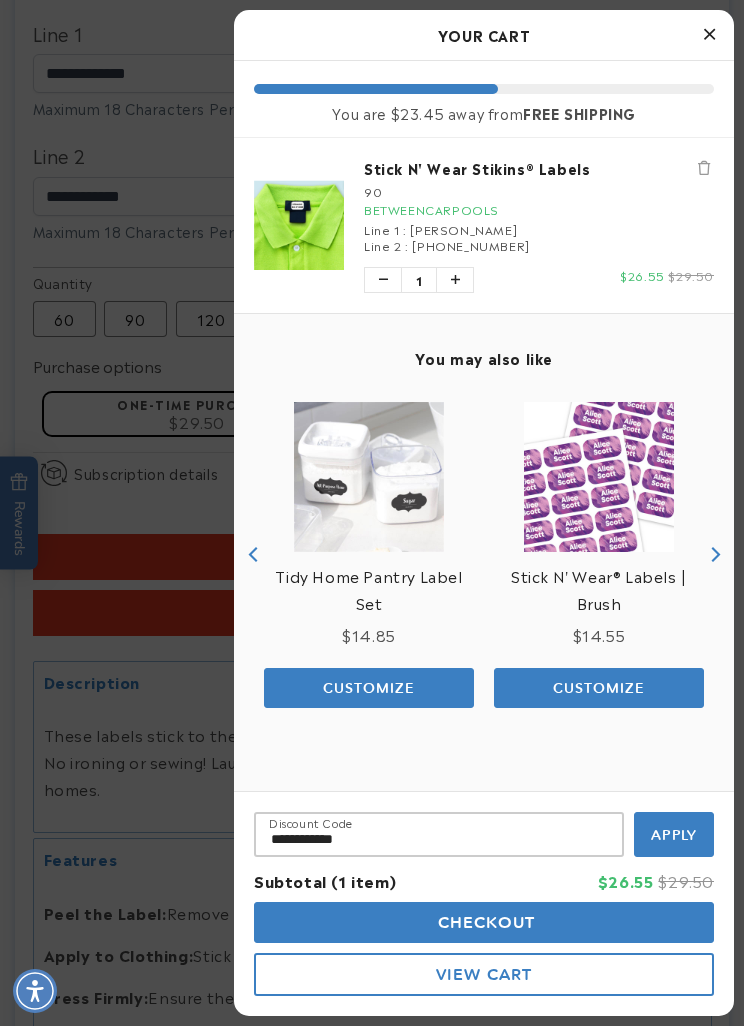 click at bounding box center [709, 34] 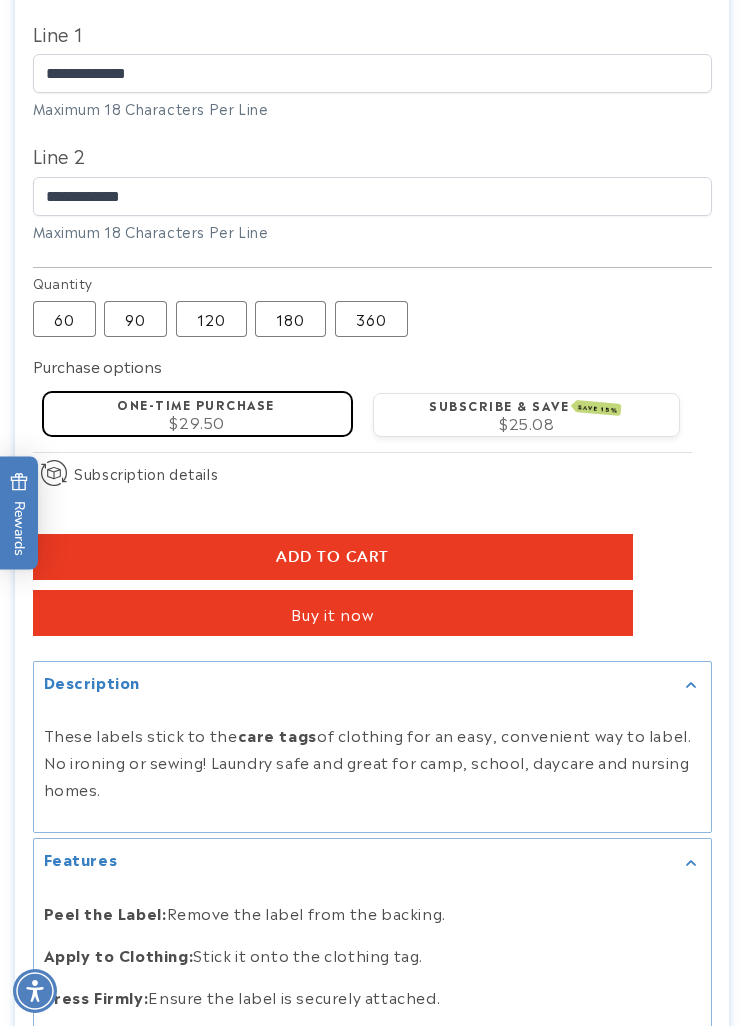 scroll, scrollTop: 0, scrollLeft: 630, axis: horizontal 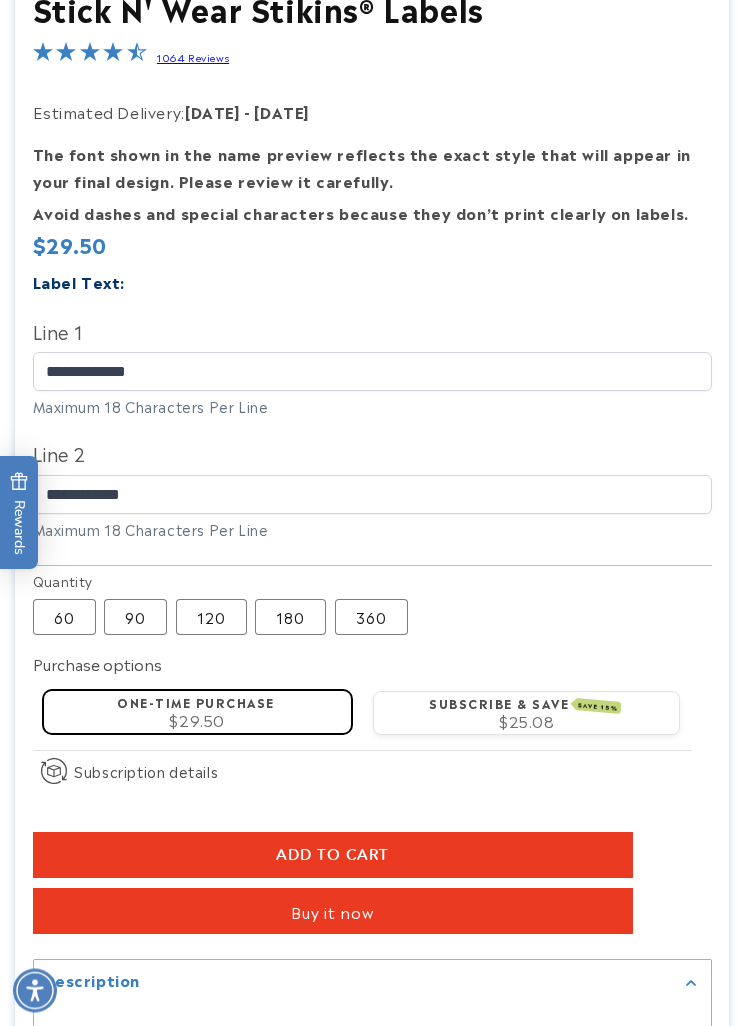 click on "Buy it now" at bounding box center [333, 912] 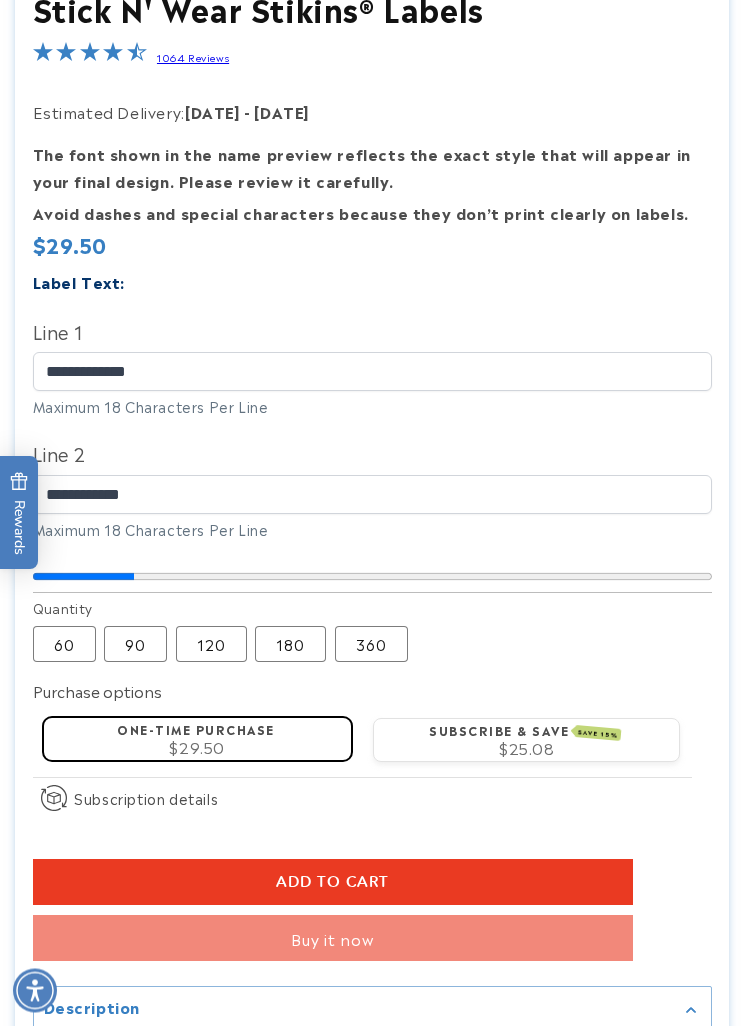 scroll, scrollTop: 913, scrollLeft: 0, axis: vertical 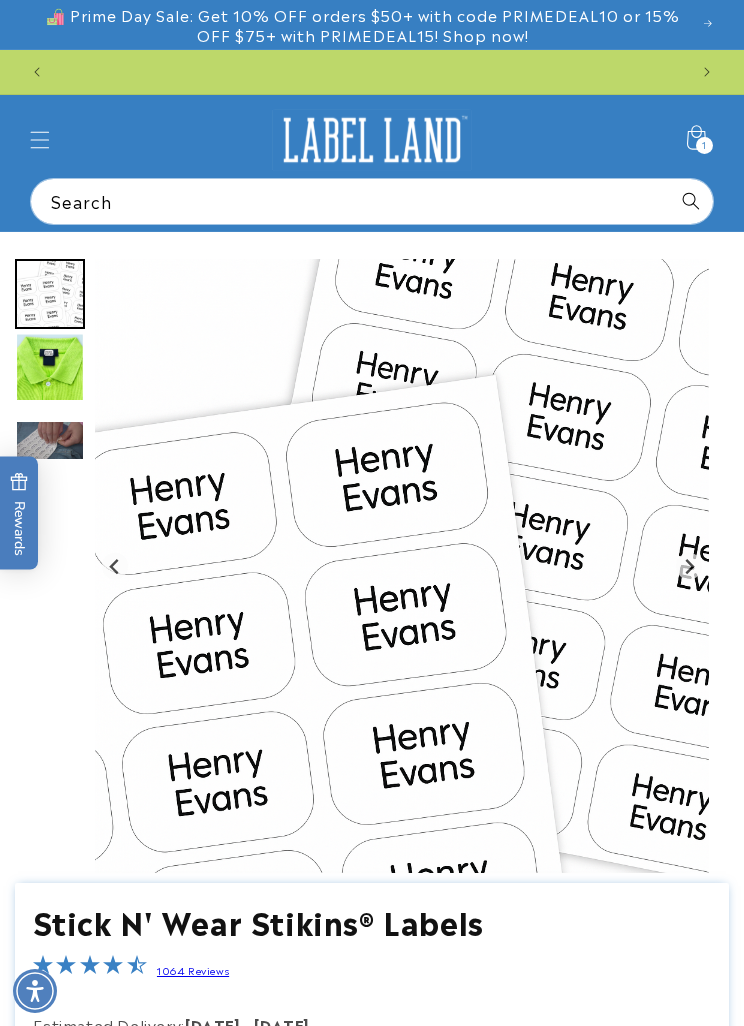 click 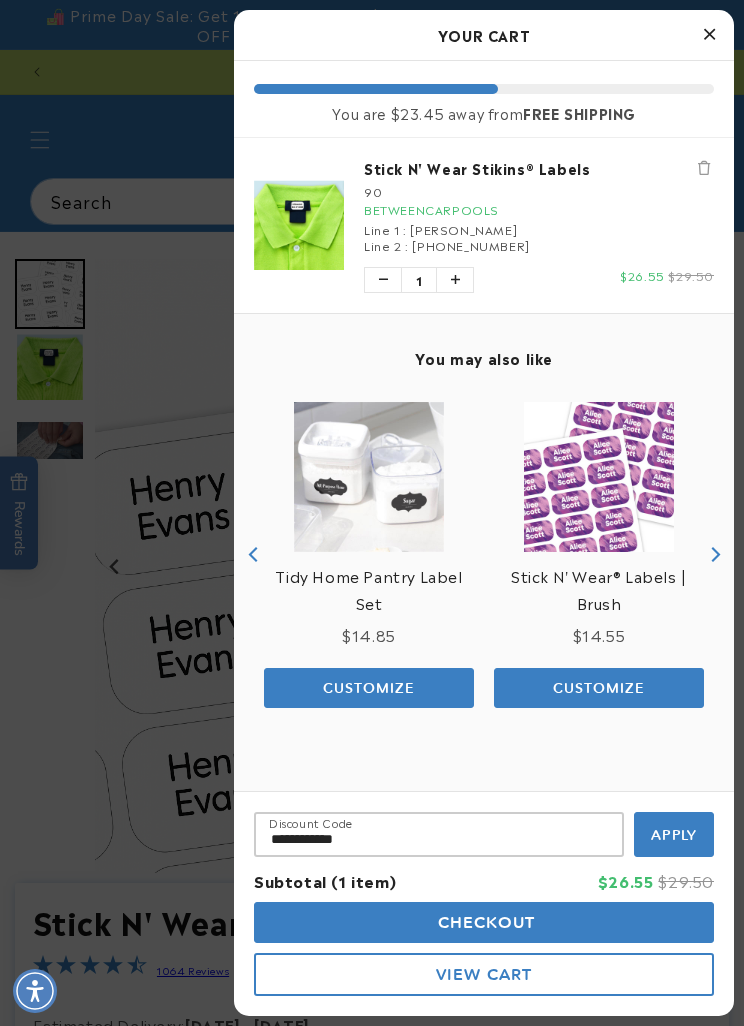 scroll, scrollTop: 0, scrollLeft: 630, axis: horizontal 